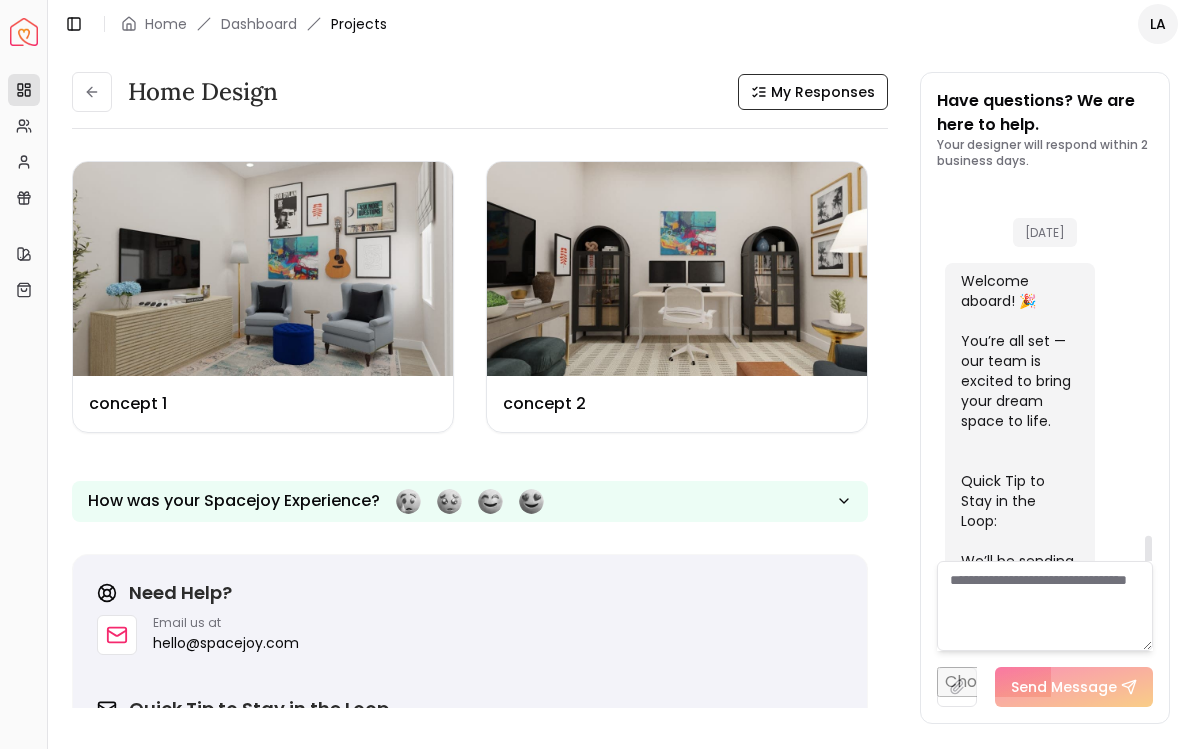 scroll, scrollTop: 1, scrollLeft: 0, axis: vertical 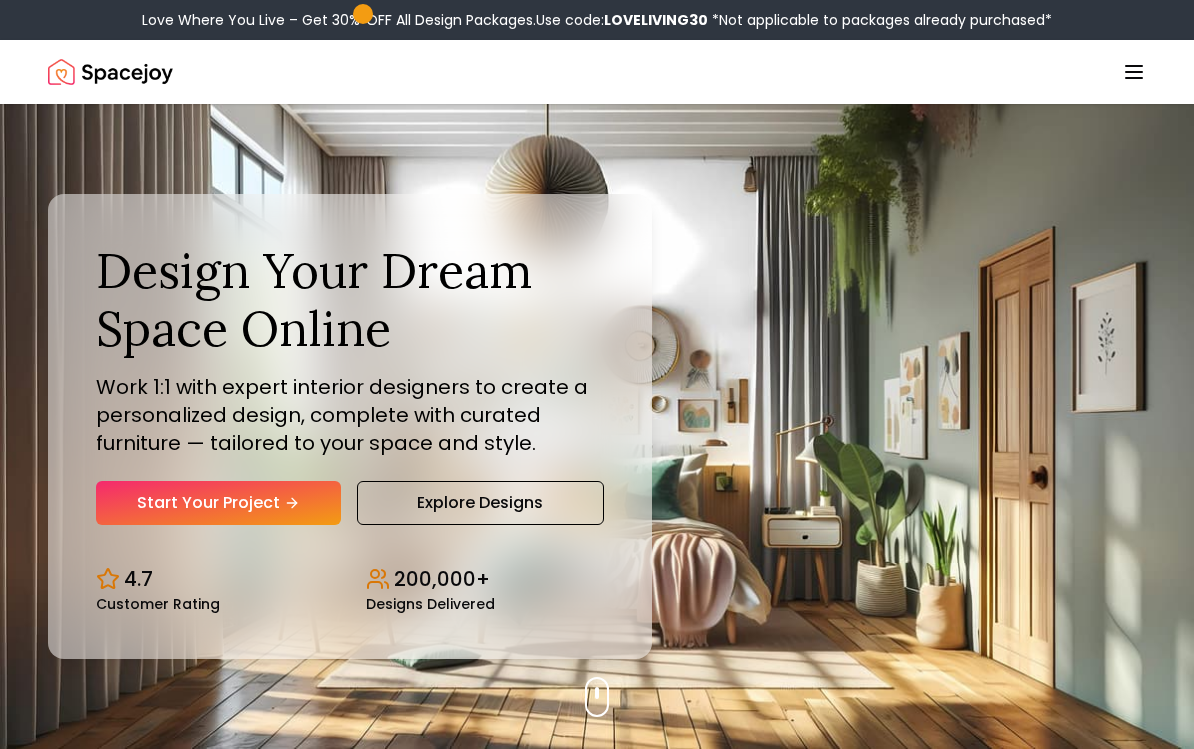 click 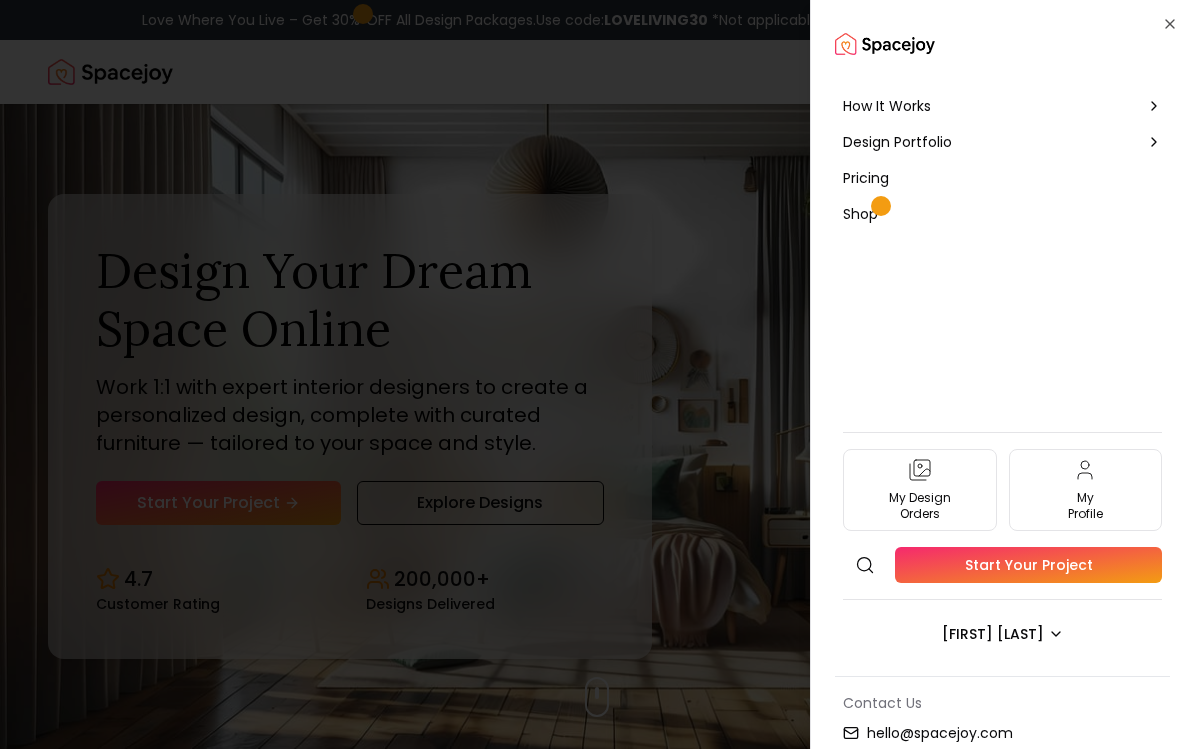 click on "How It Works" at bounding box center (1002, 106) 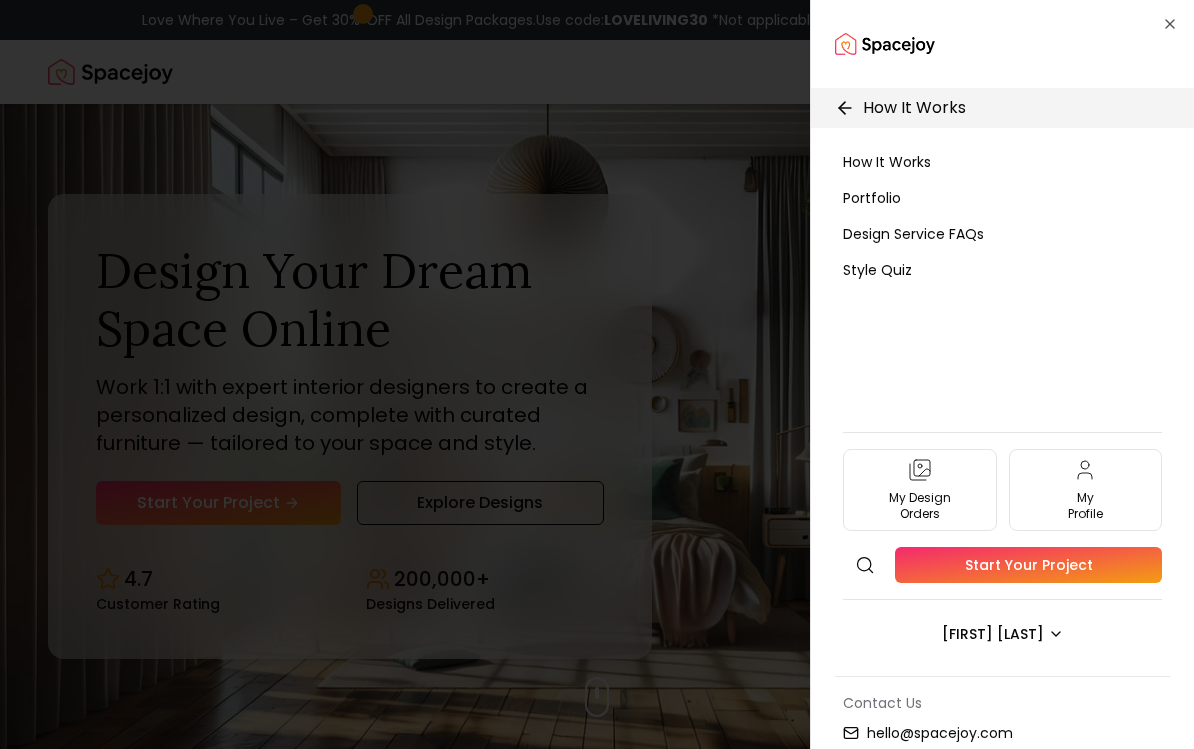 click on "How It Works" at bounding box center [887, 162] 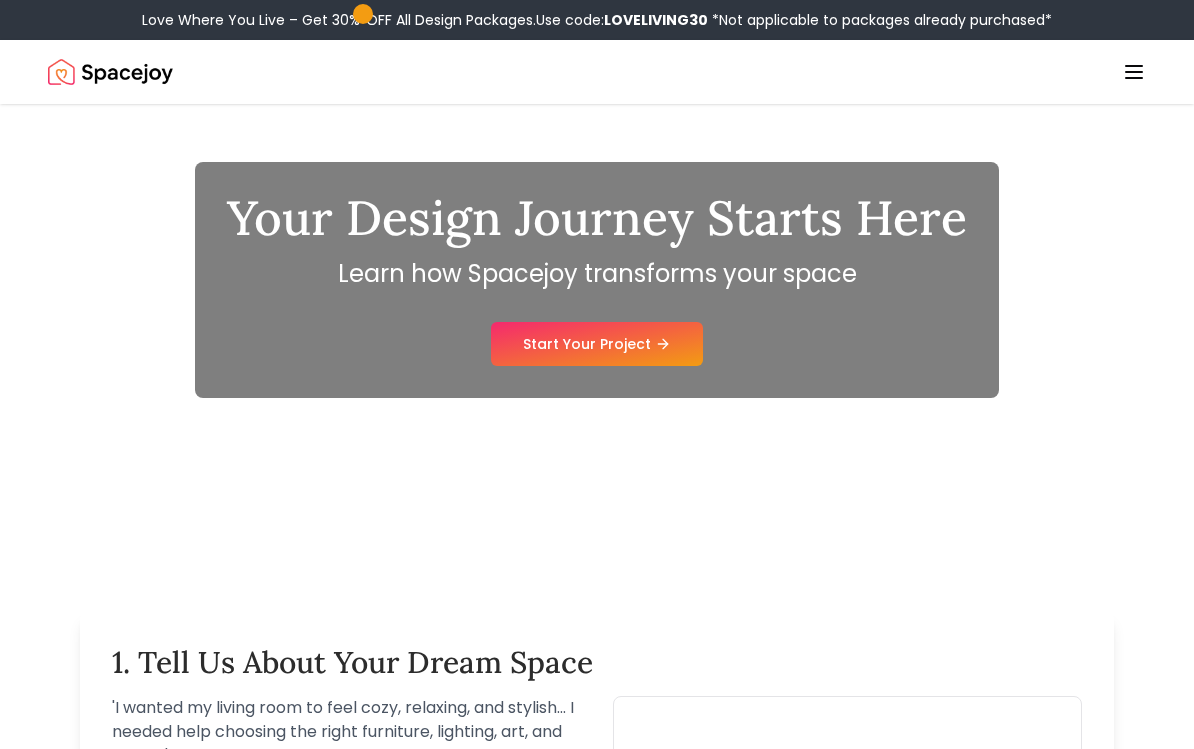 scroll, scrollTop: 119, scrollLeft: 0, axis: vertical 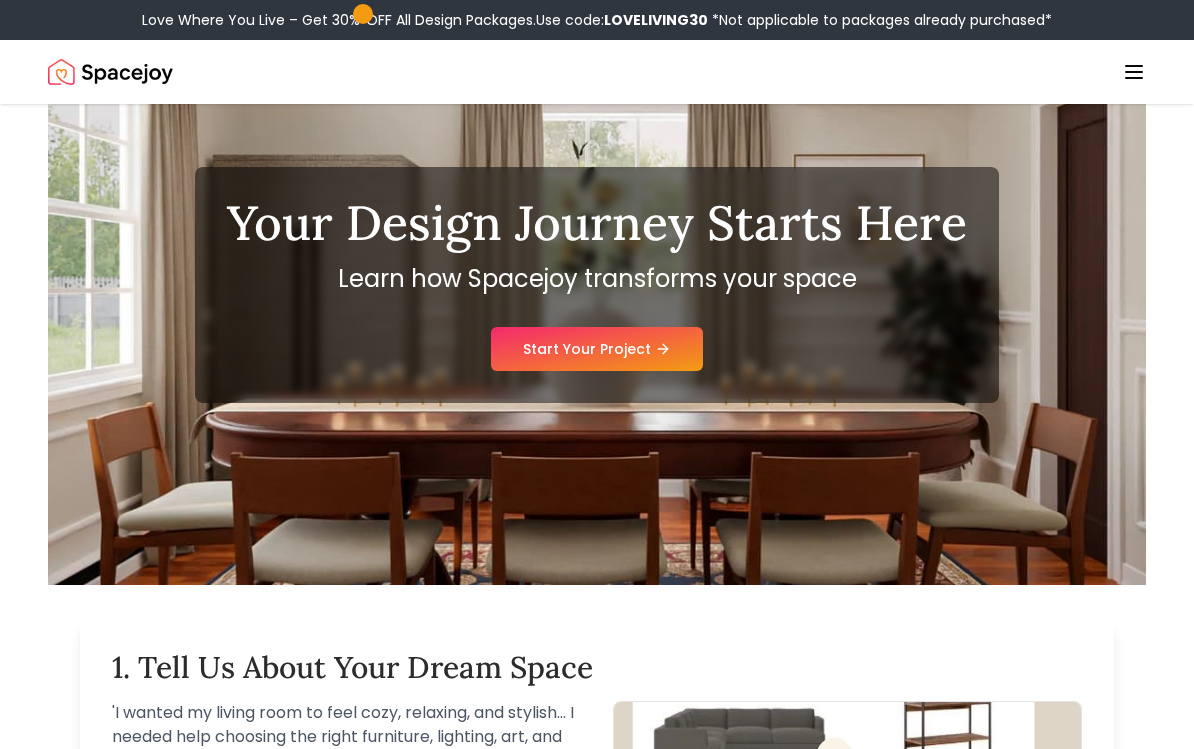 click at bounding box center [110, 72] 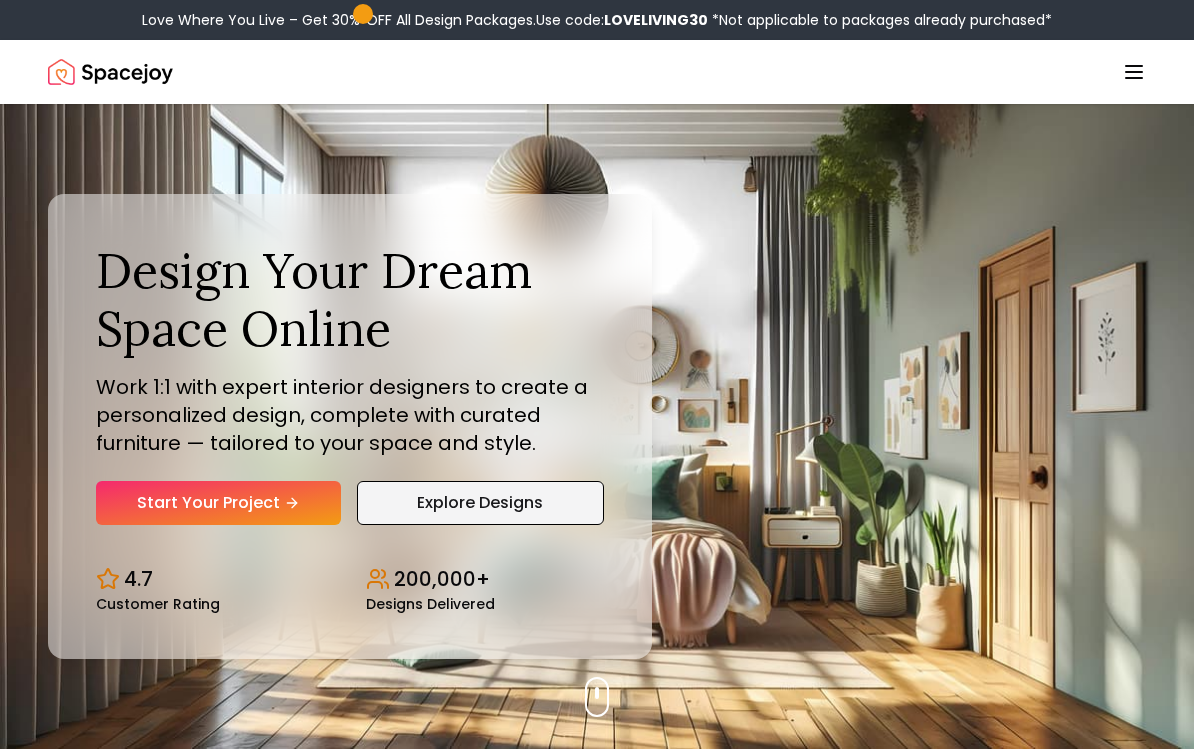 click on "Explore Designs" at bounding box center (480, 503) 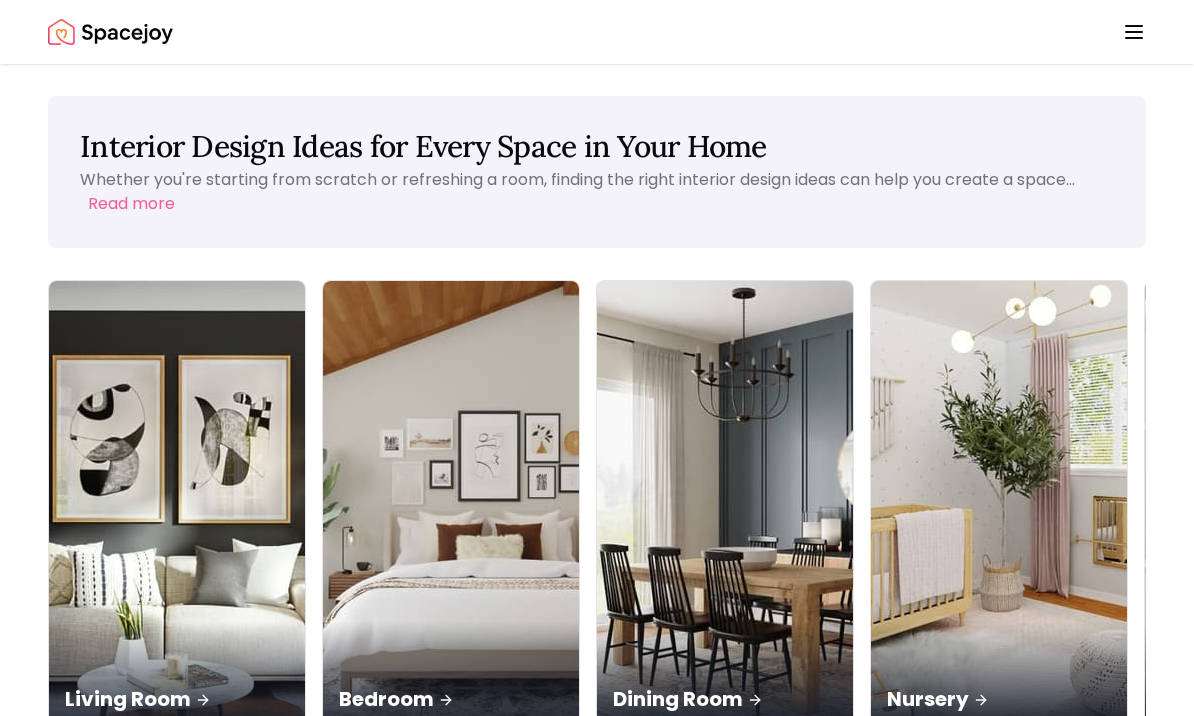 scroll, scrollTop: 0, scrollLeft: 0, axis: both 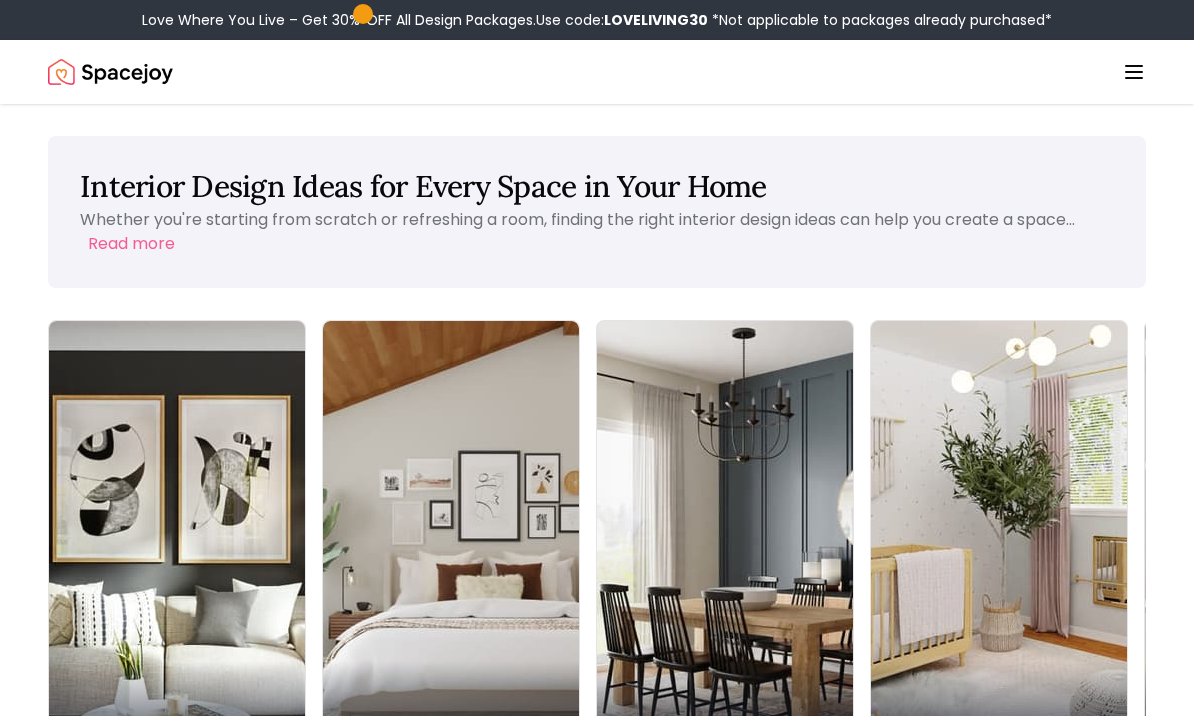 click at bounding box center [1547, 547] 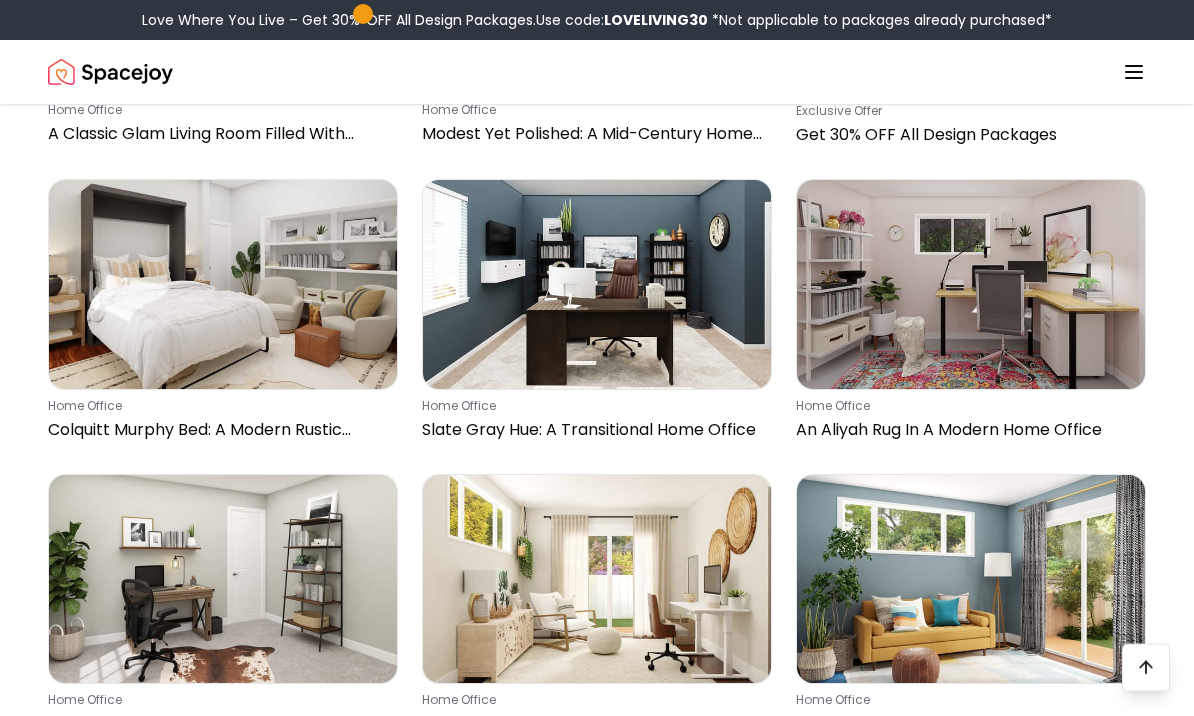 scroll, scrollTop: 6973, scrollLeft: 0, axis: vertical 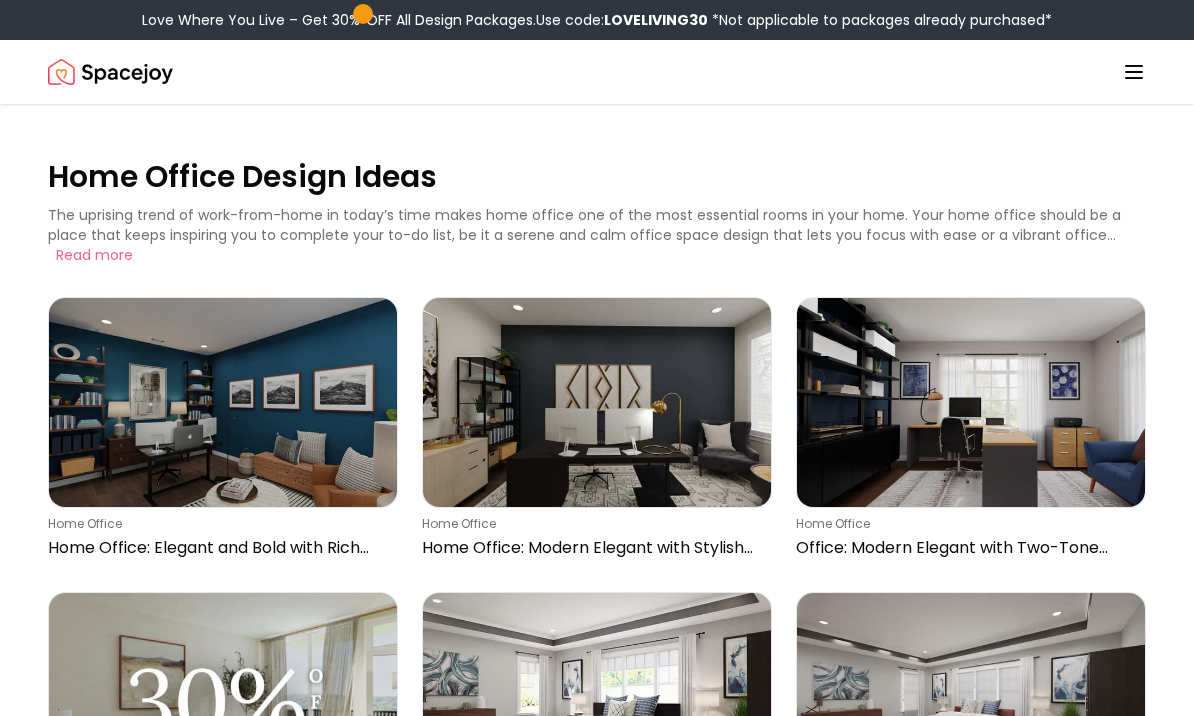 click 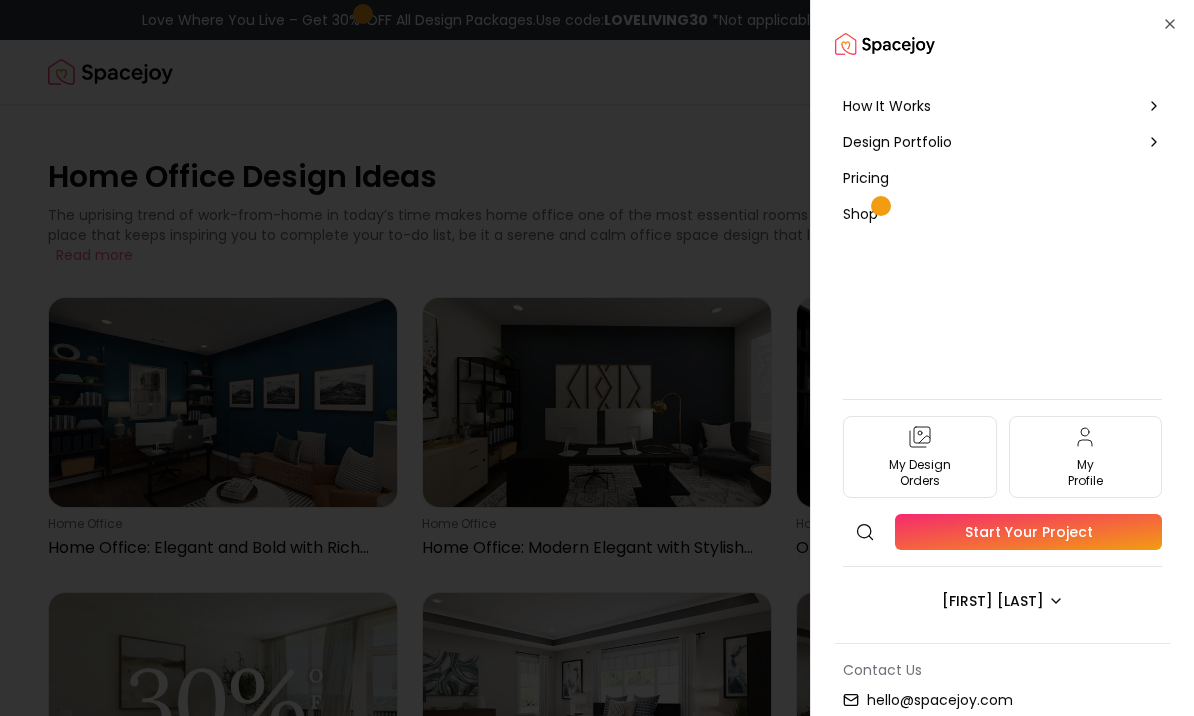 click at bounding box center [597, 358] 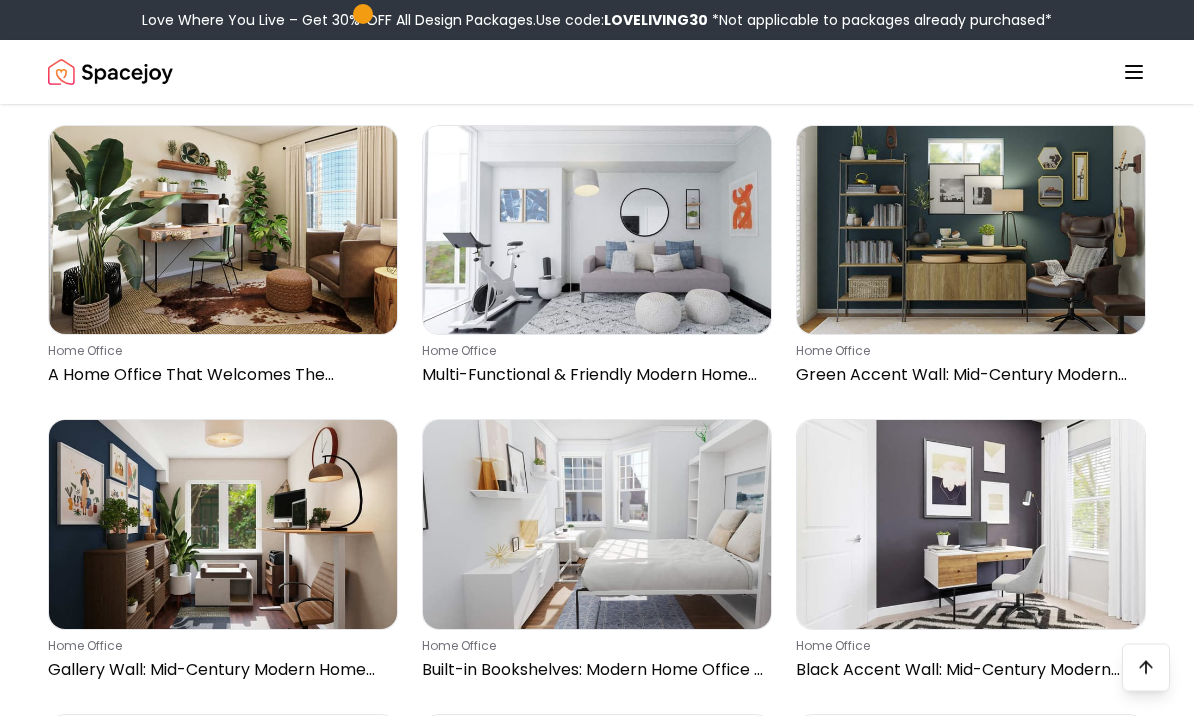 scroll, scrollTop: 14628, scrollLeft: 0, axis: vertical 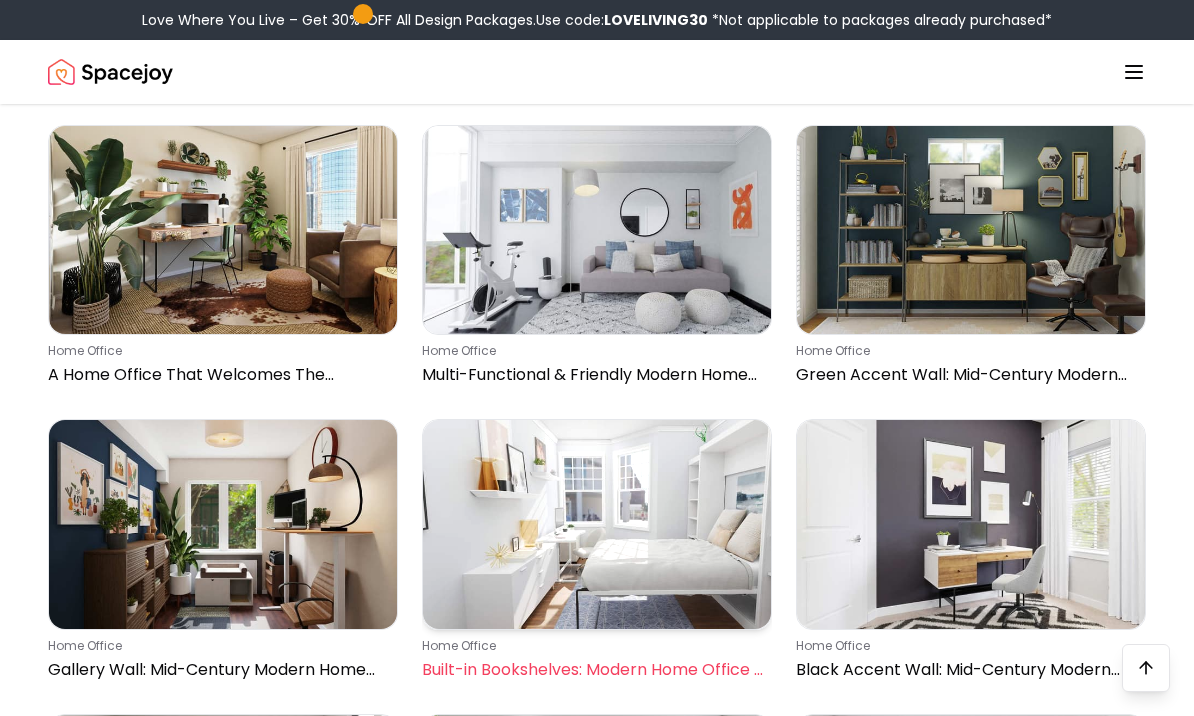 click at bounding box center [597, 524] 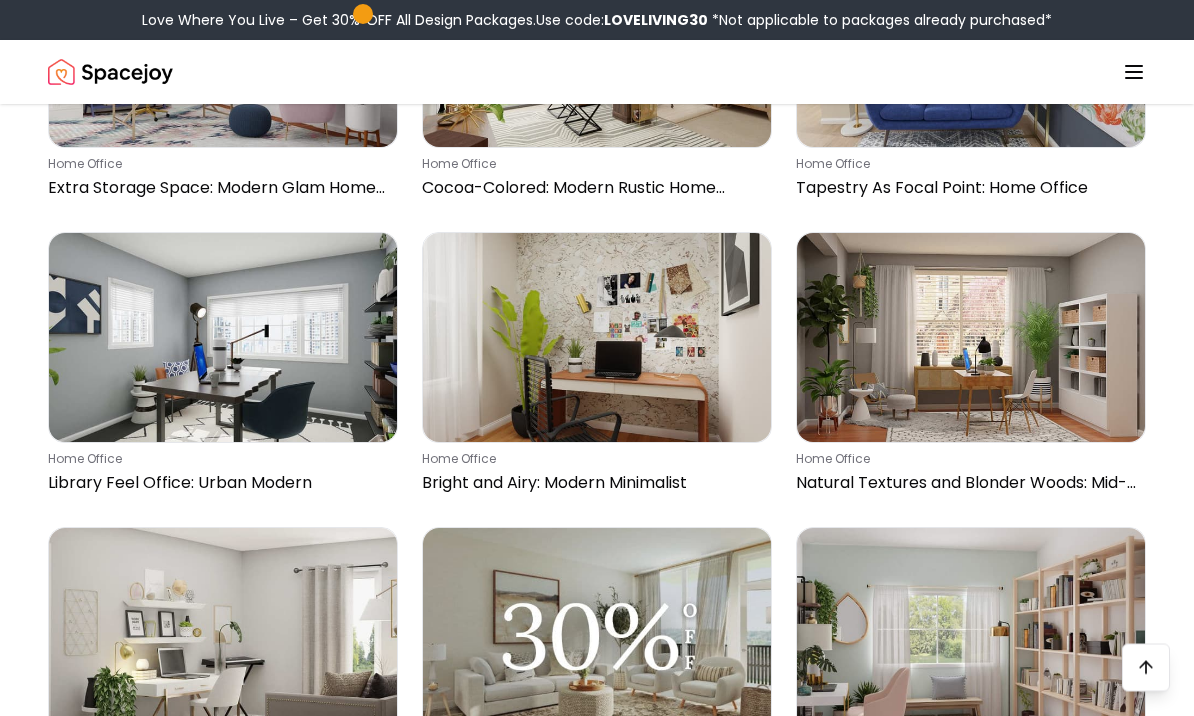 scroll, scrollTop: 20421, scrollLeft: 0, axis: vertical 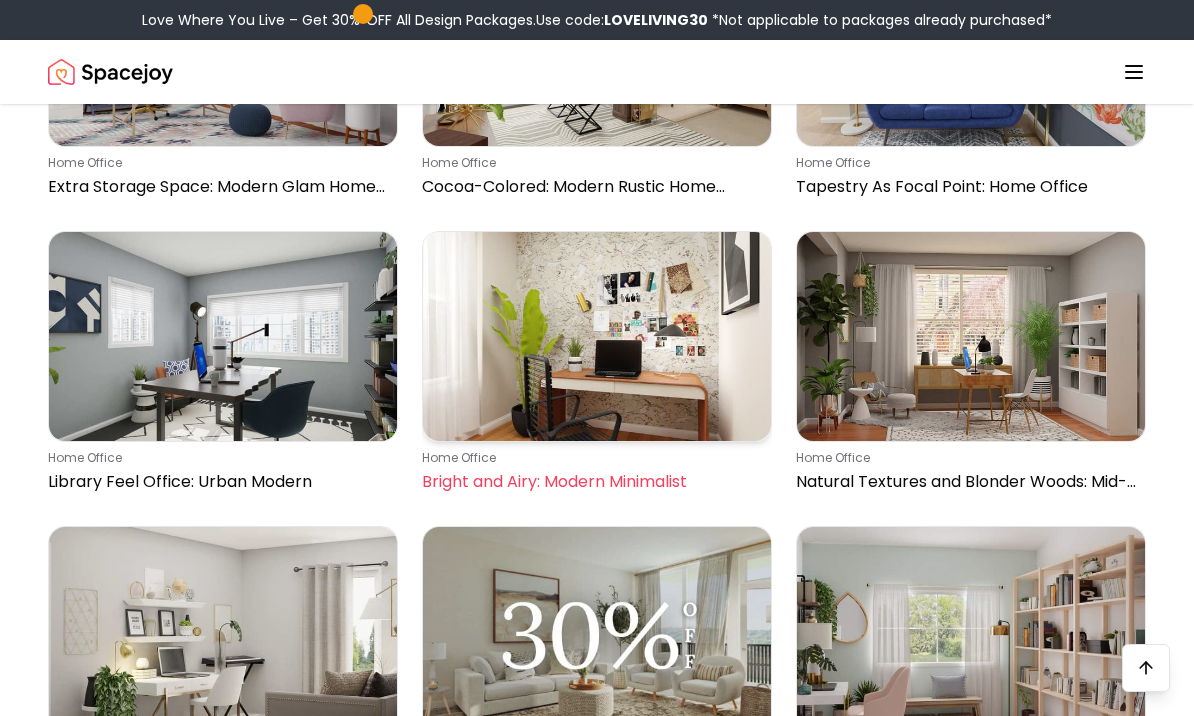 click at bounding box center (597, 336) 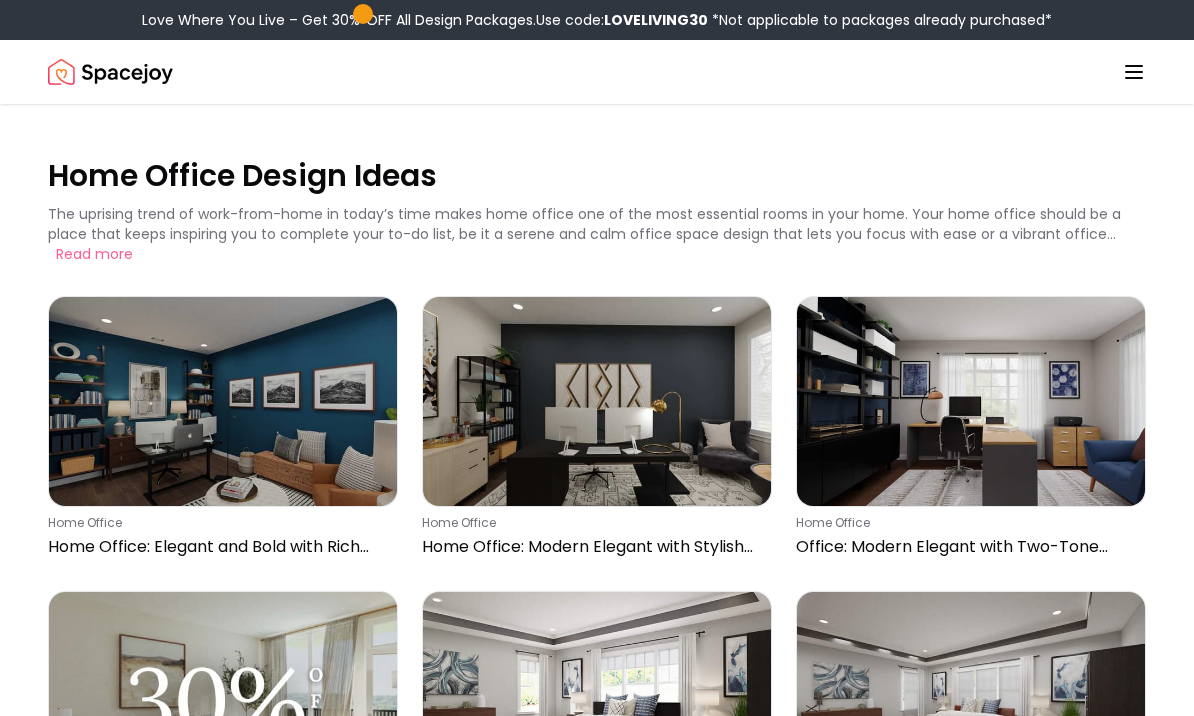scroll, scrollTop: 0, scrollLeft: 0, axis: both 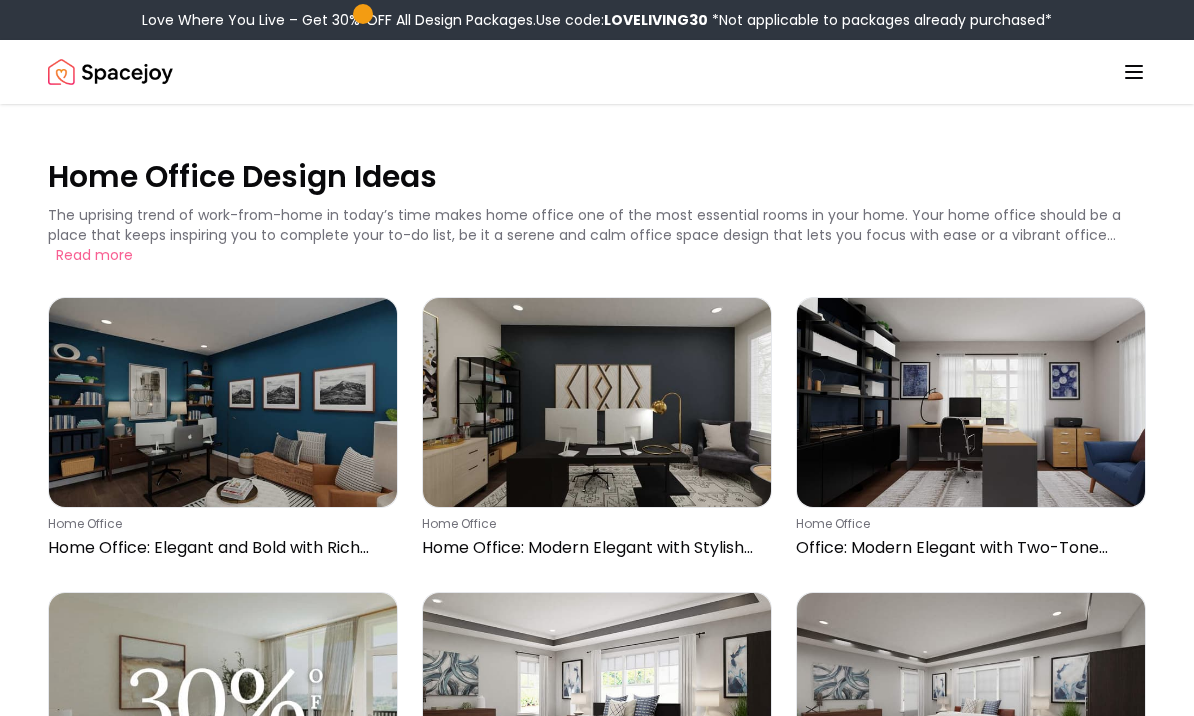 click 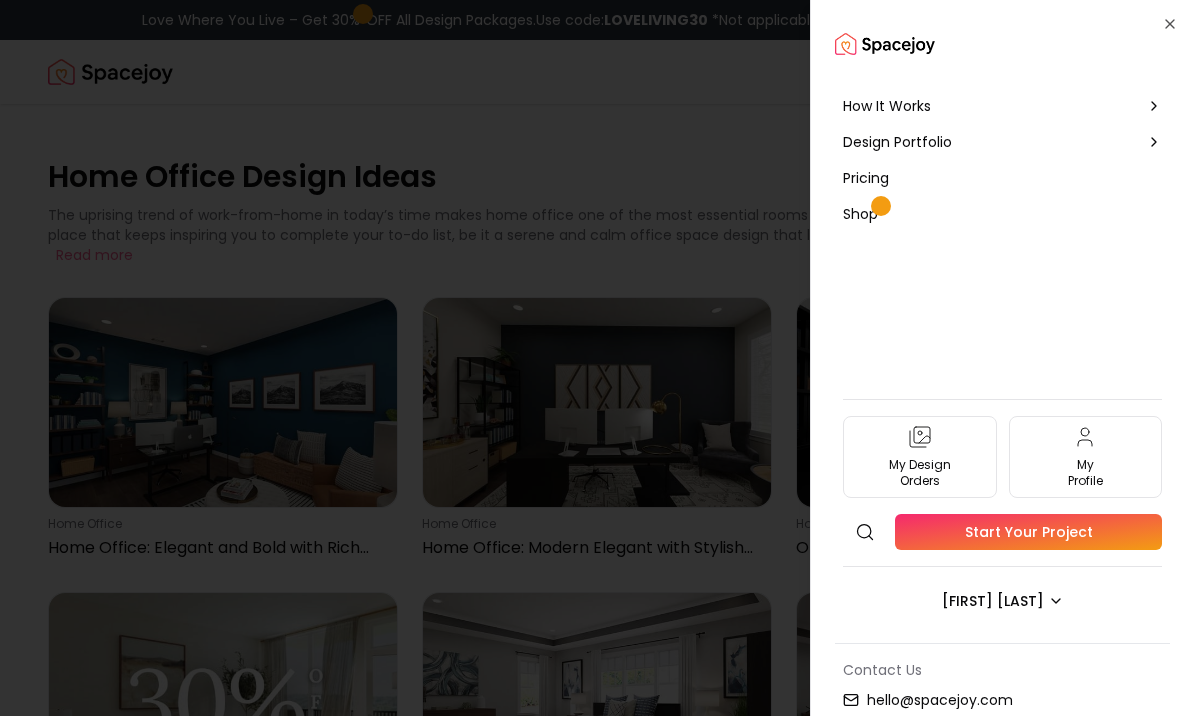 click at bounding box center (597, 358) 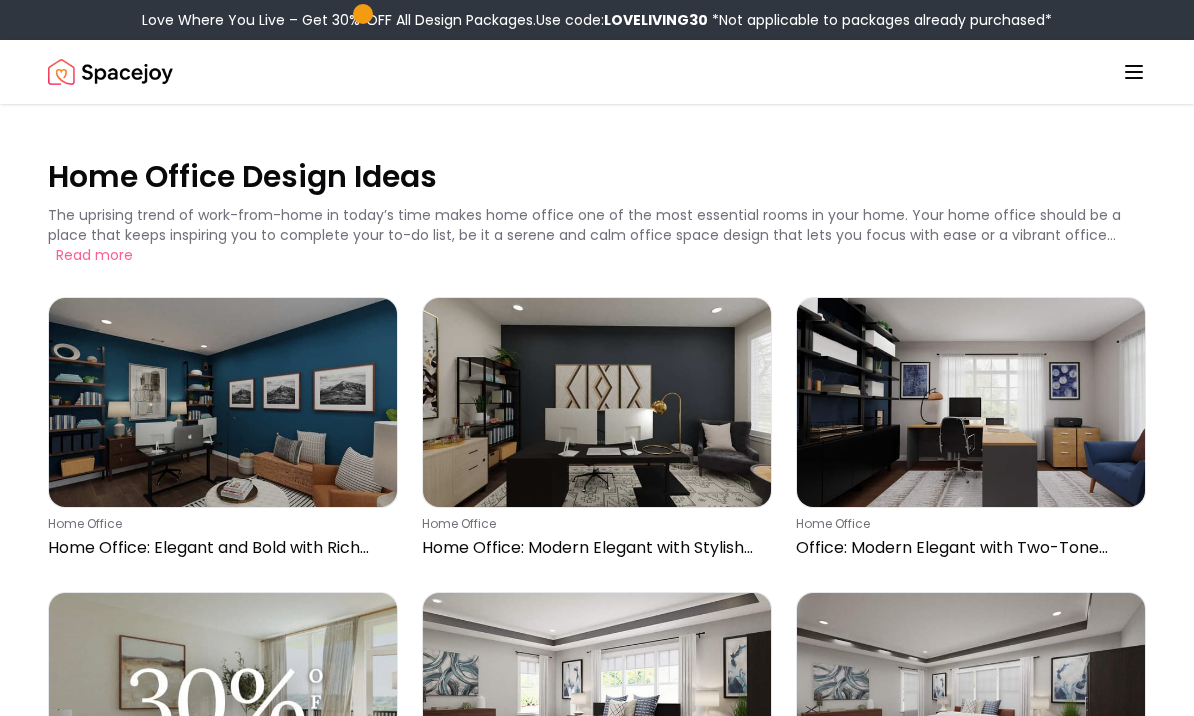click at bounding box center (110, 72) 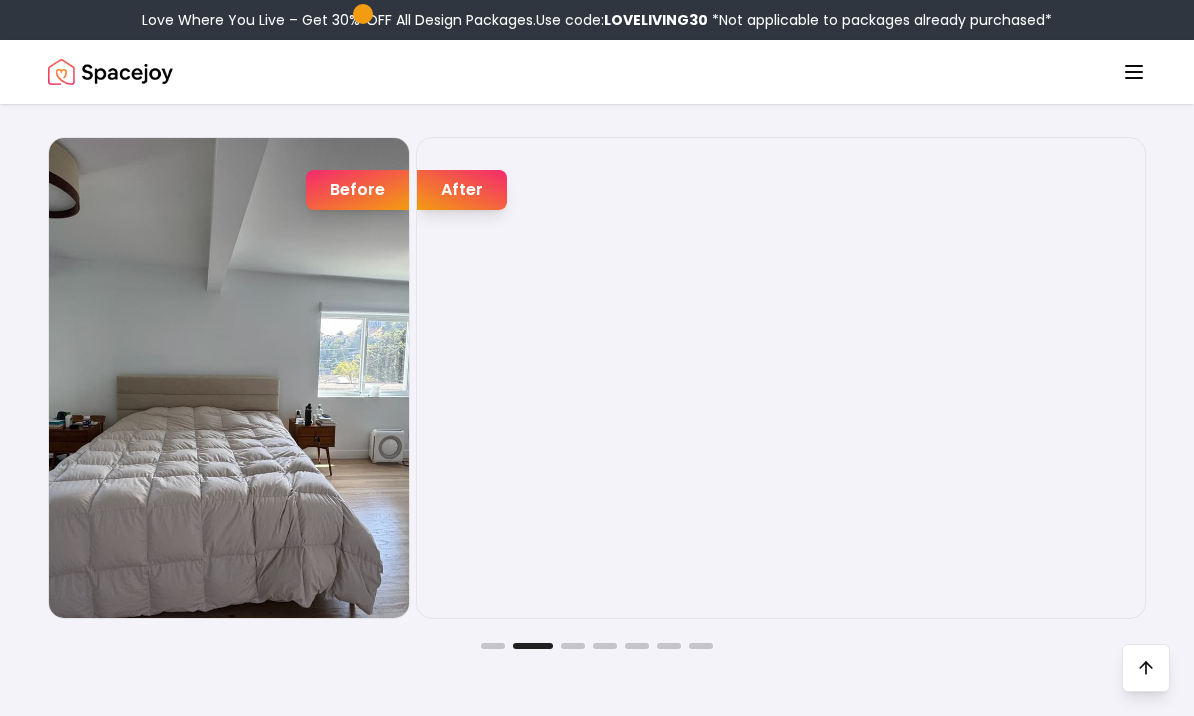 scroll, scrollTop: 3054, scrollLeft: 0, axis: vertical 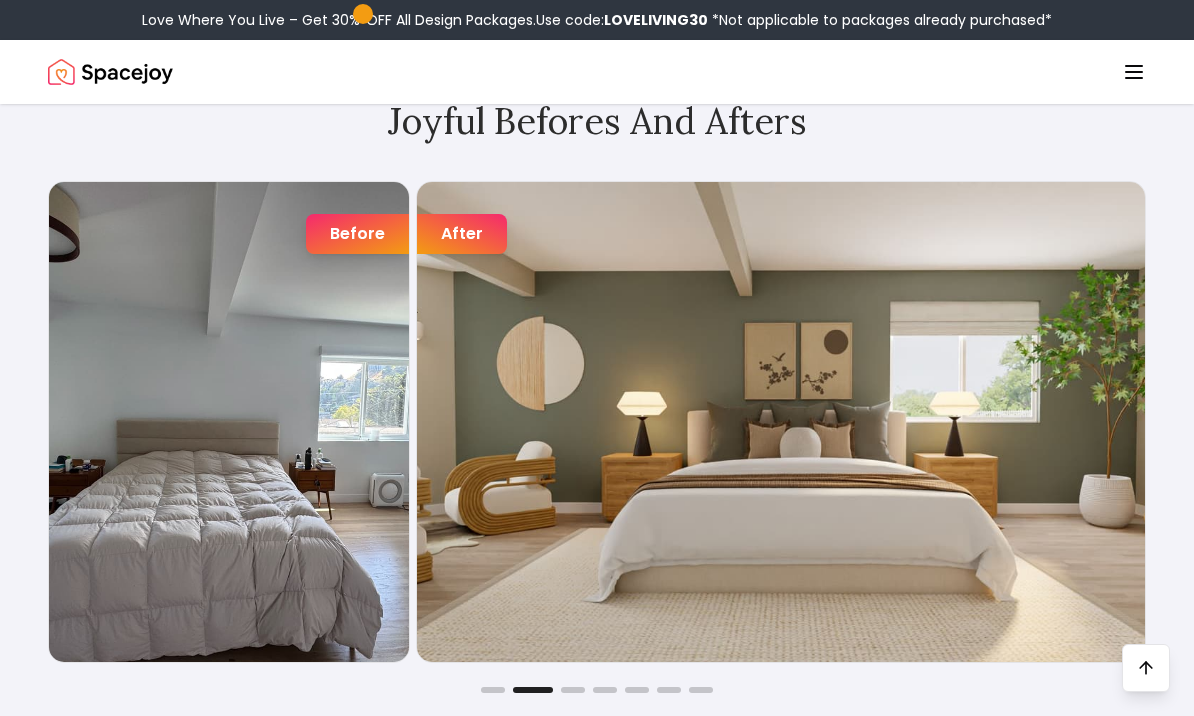 click 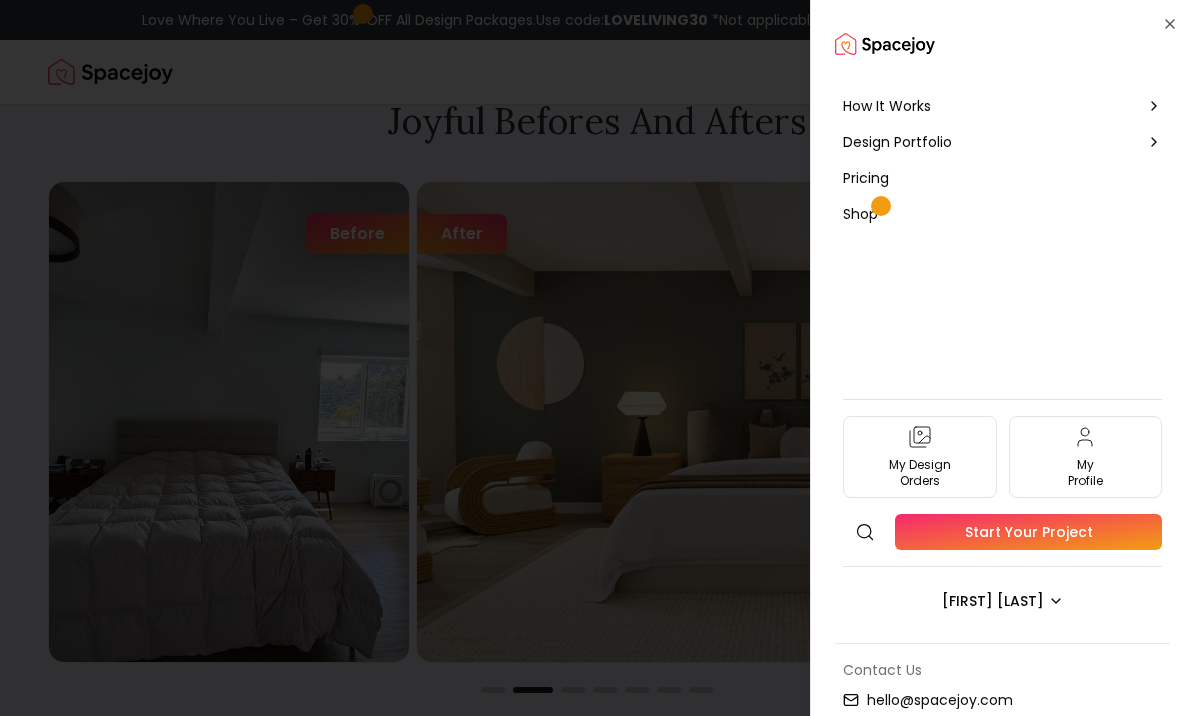 click at bounding box center (597, 358) 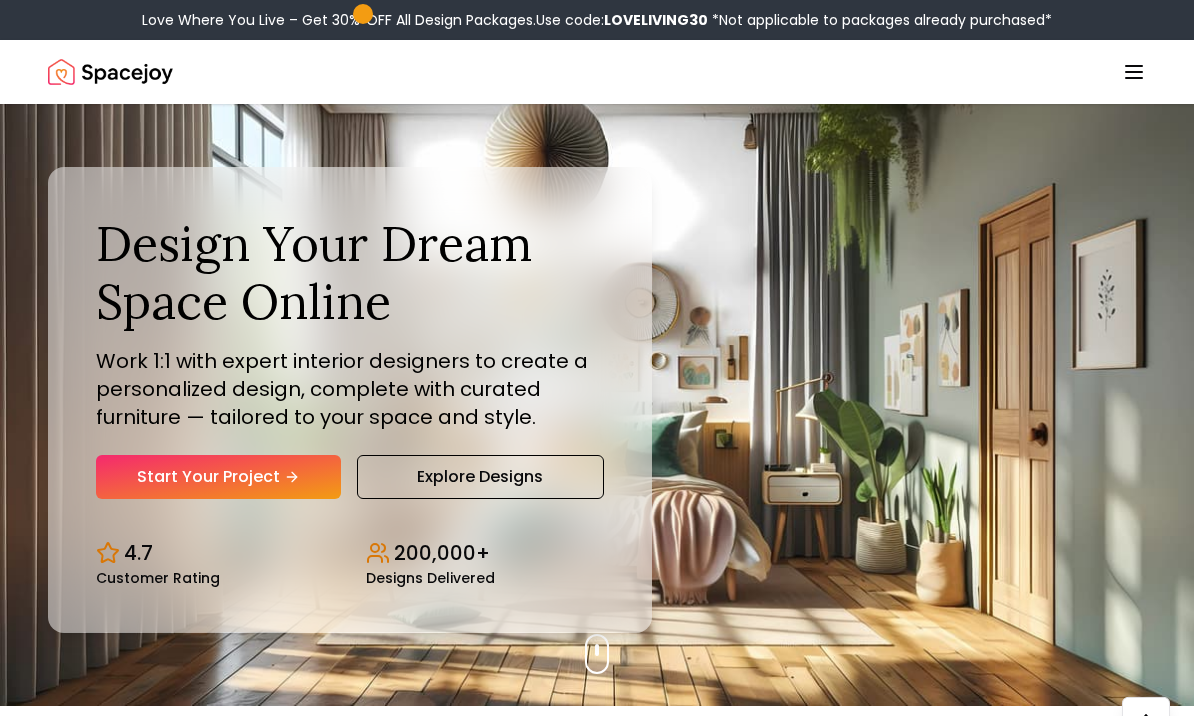 scroll, scrollTop: 0, scrollLeft: 0, axis: both 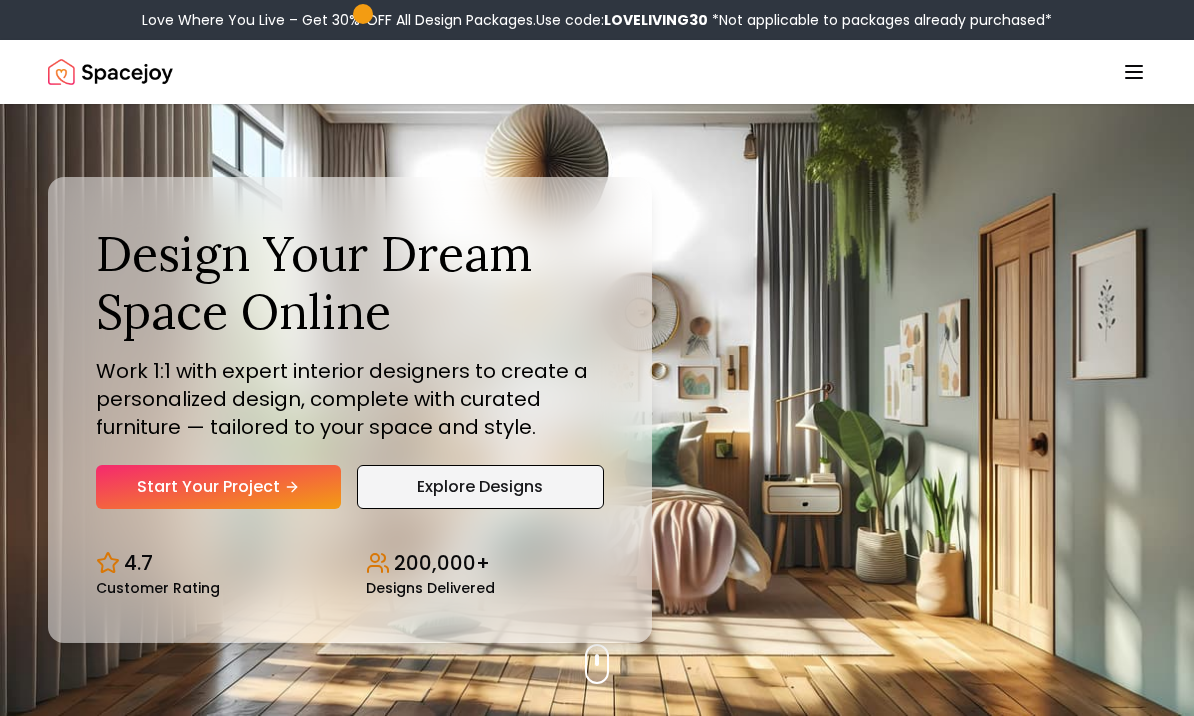 click on "Explore Designs" at bounding box center [480, 487] 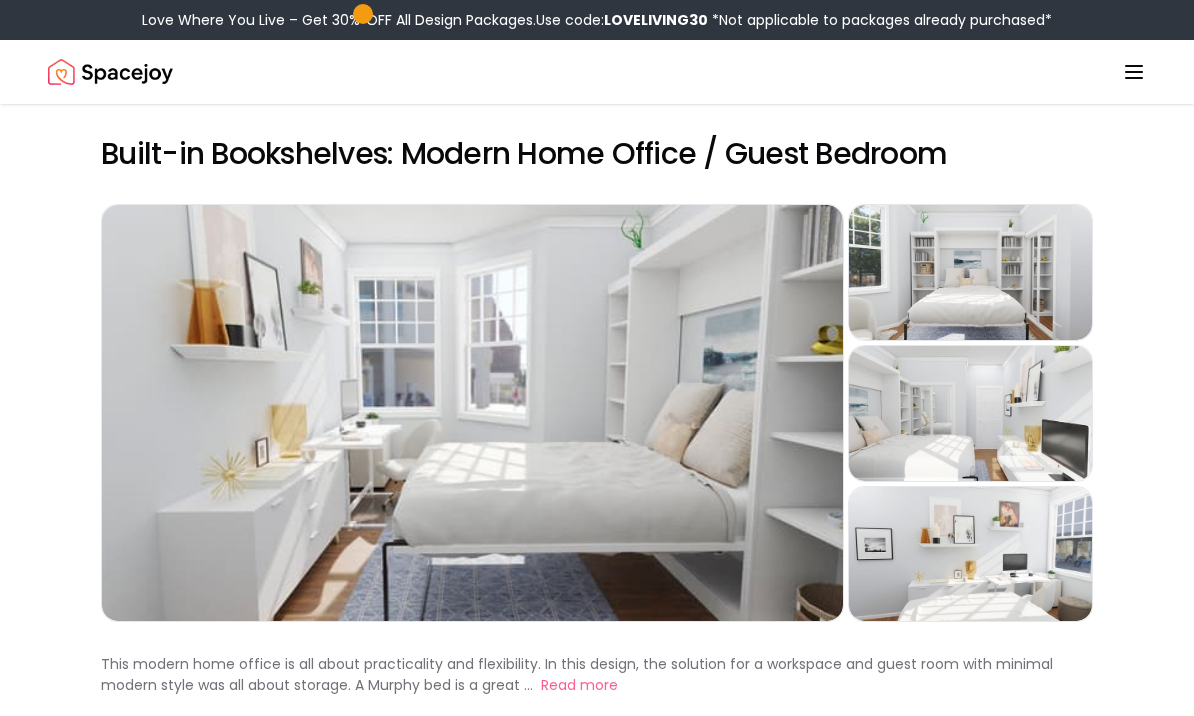 scroll, scrollTop: 0, scrollLeft: 0, axis: both 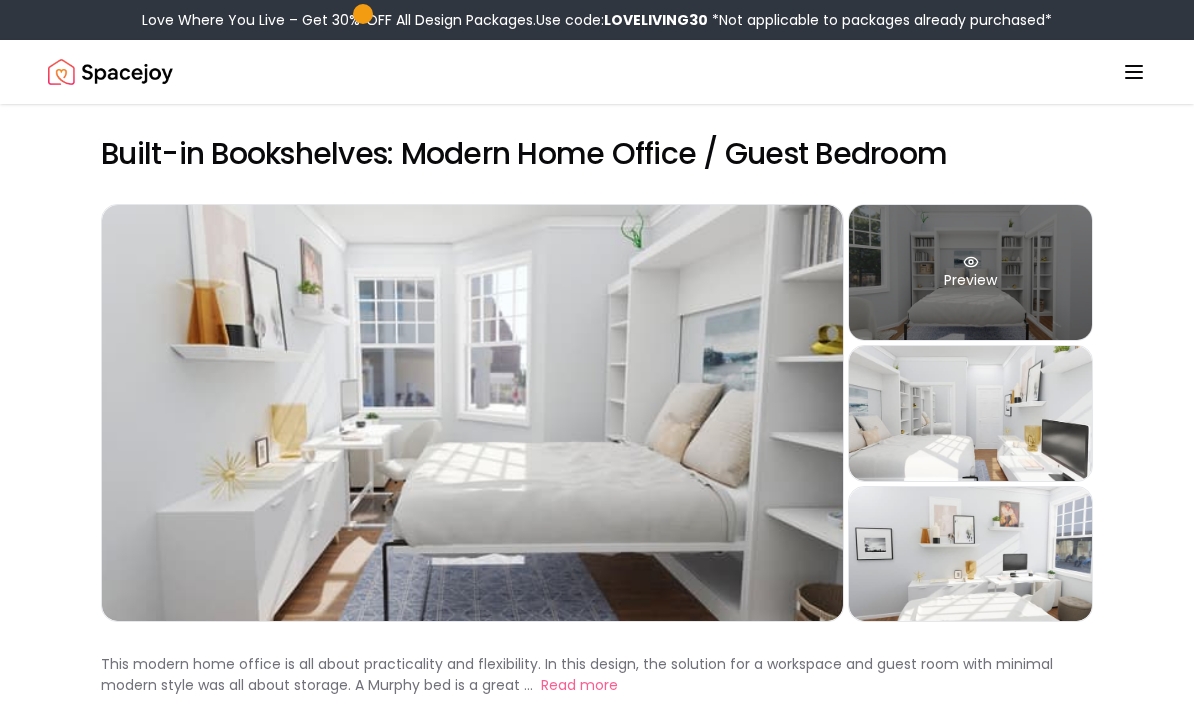 click on "Preview" at bounding box center [970, 272] 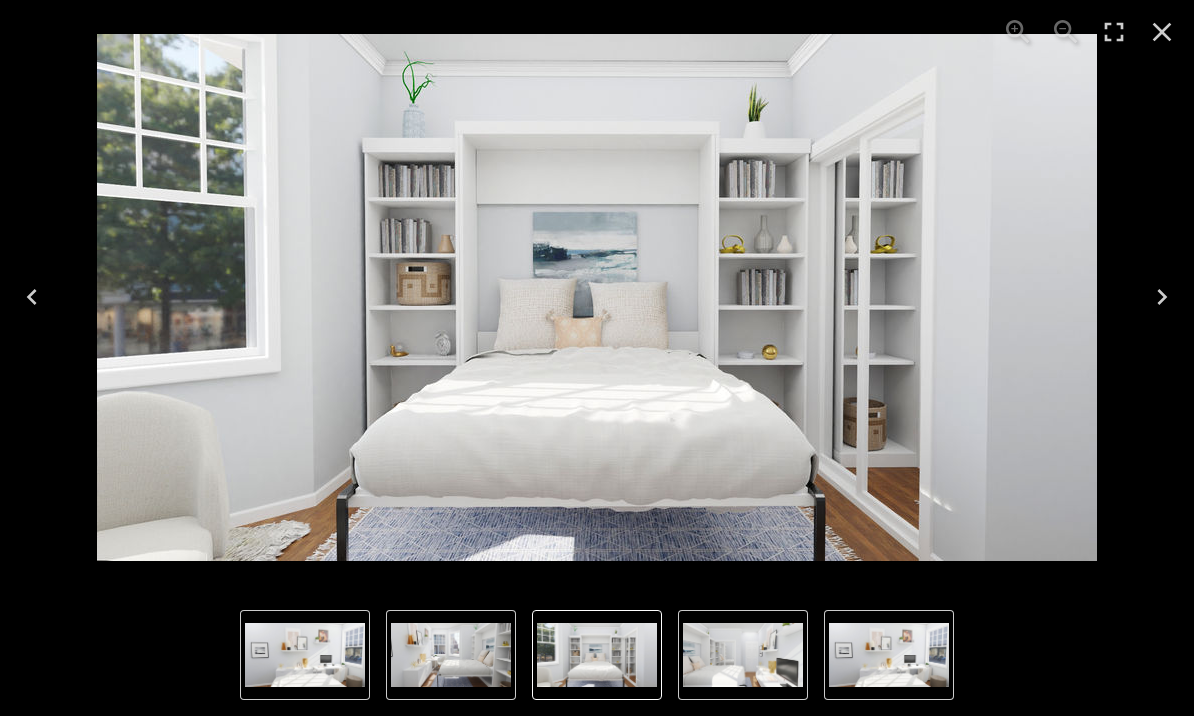 click 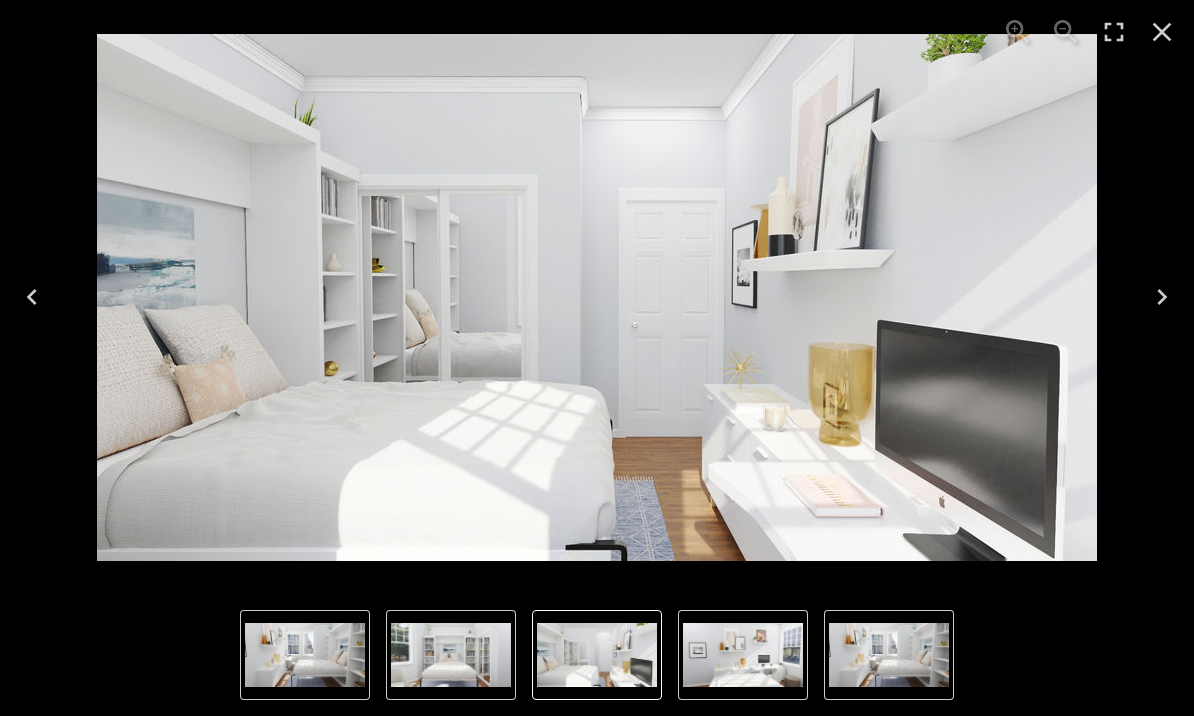 click 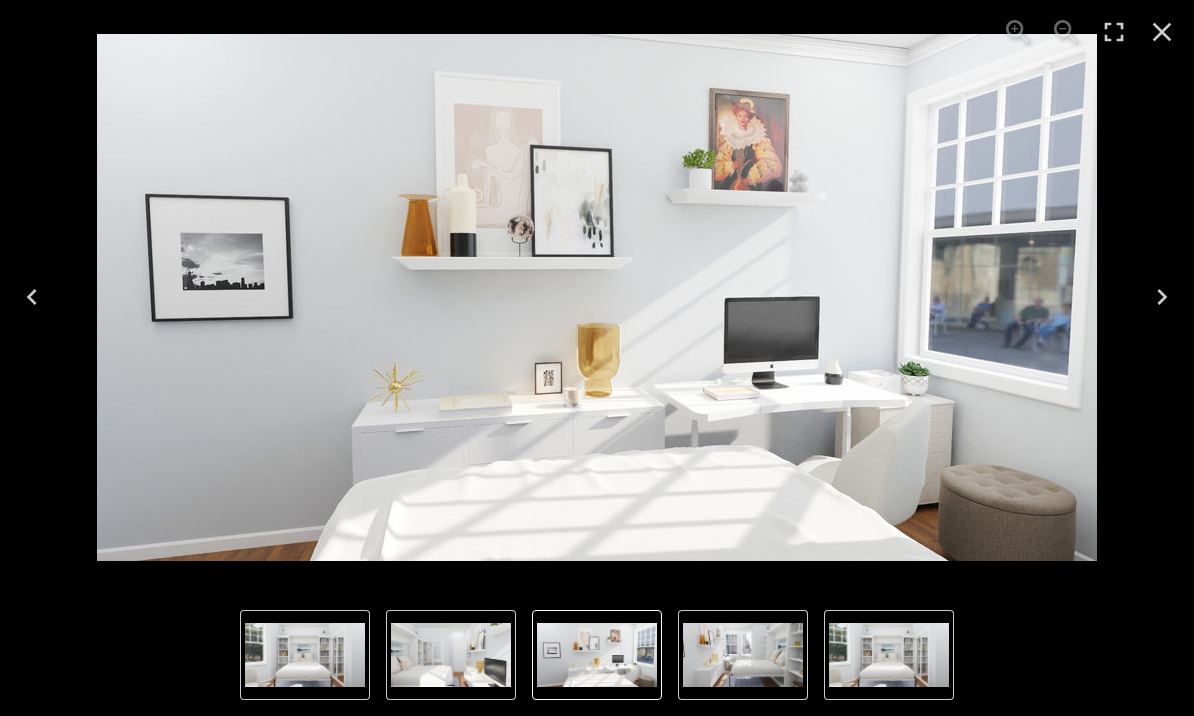 click 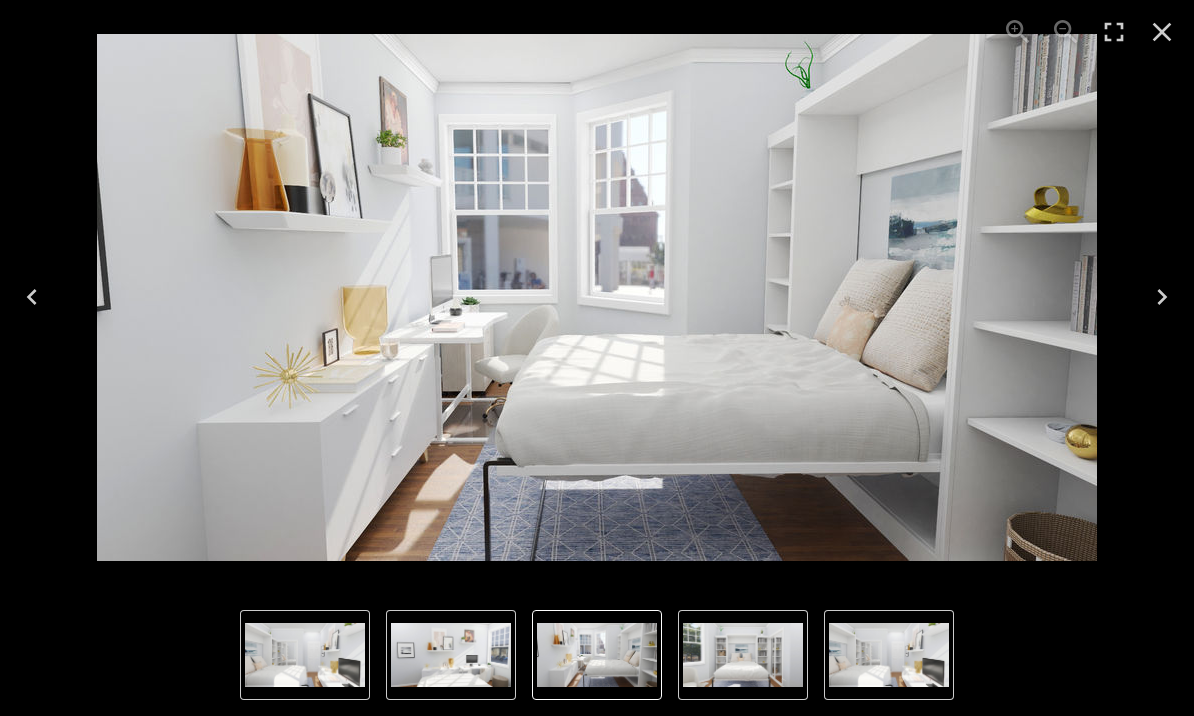 click 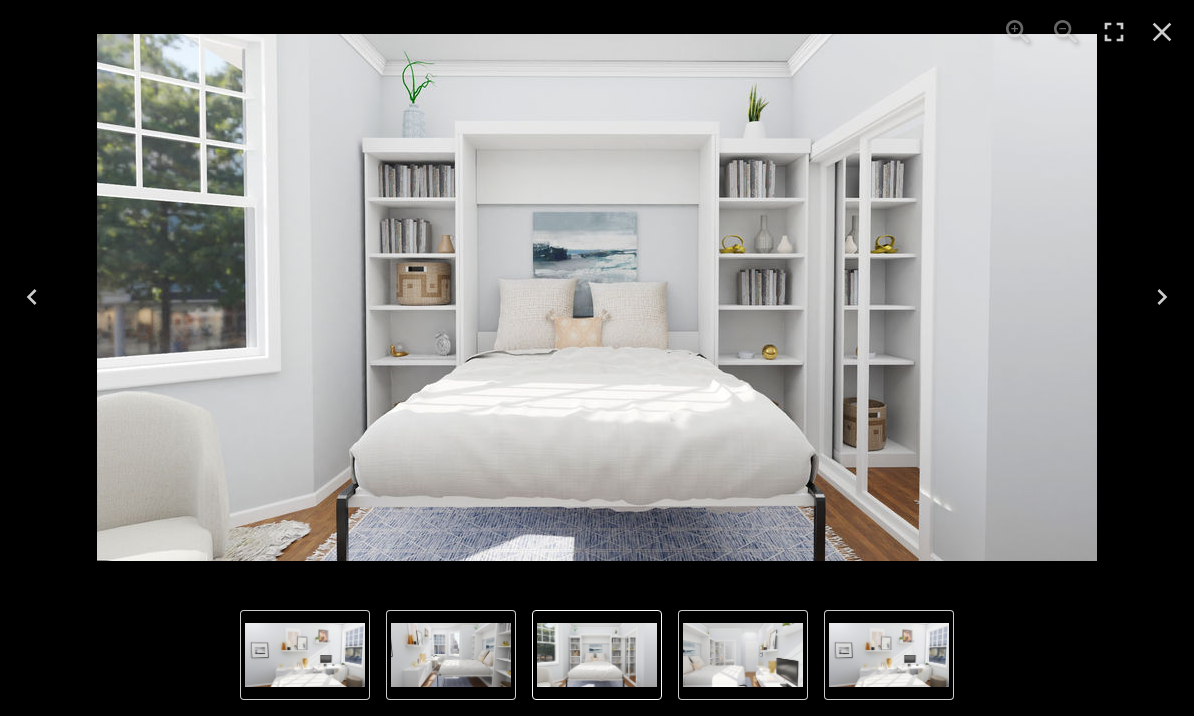 click 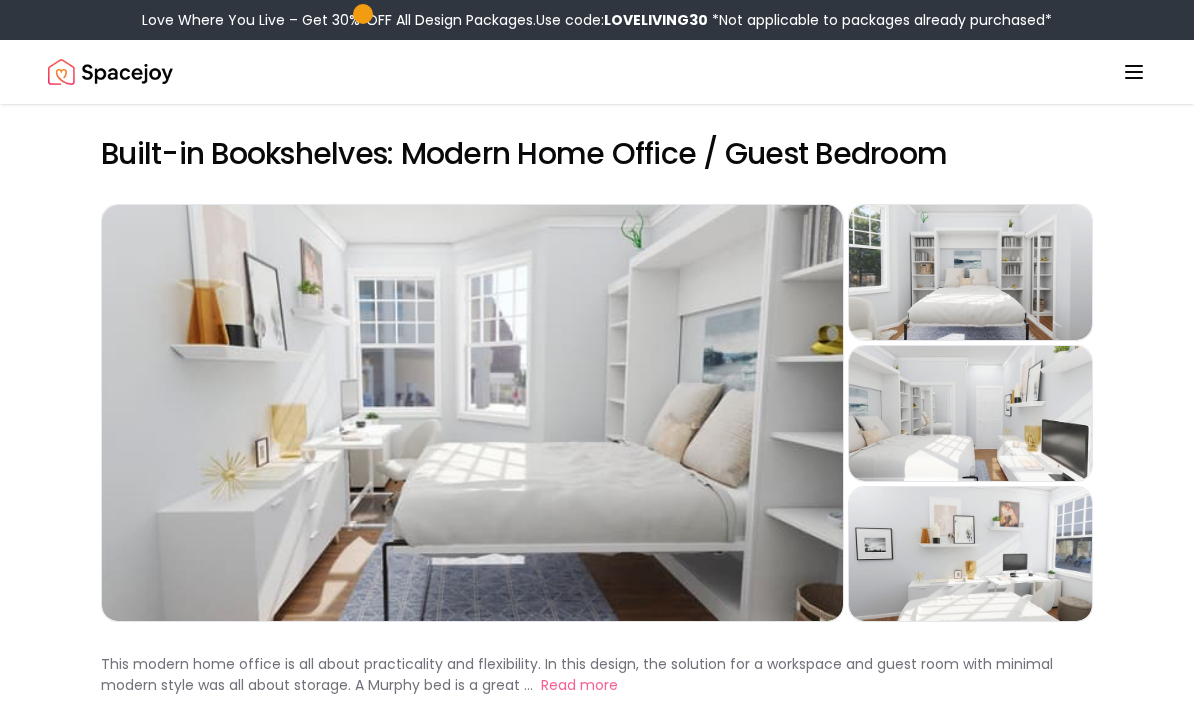 click on "Love Where You Live – Get 30% OFF All Design Packages.  Use code:  LOVELIVING30   *Not applicable to packages already purchased*" at bounding box center (597, 20) 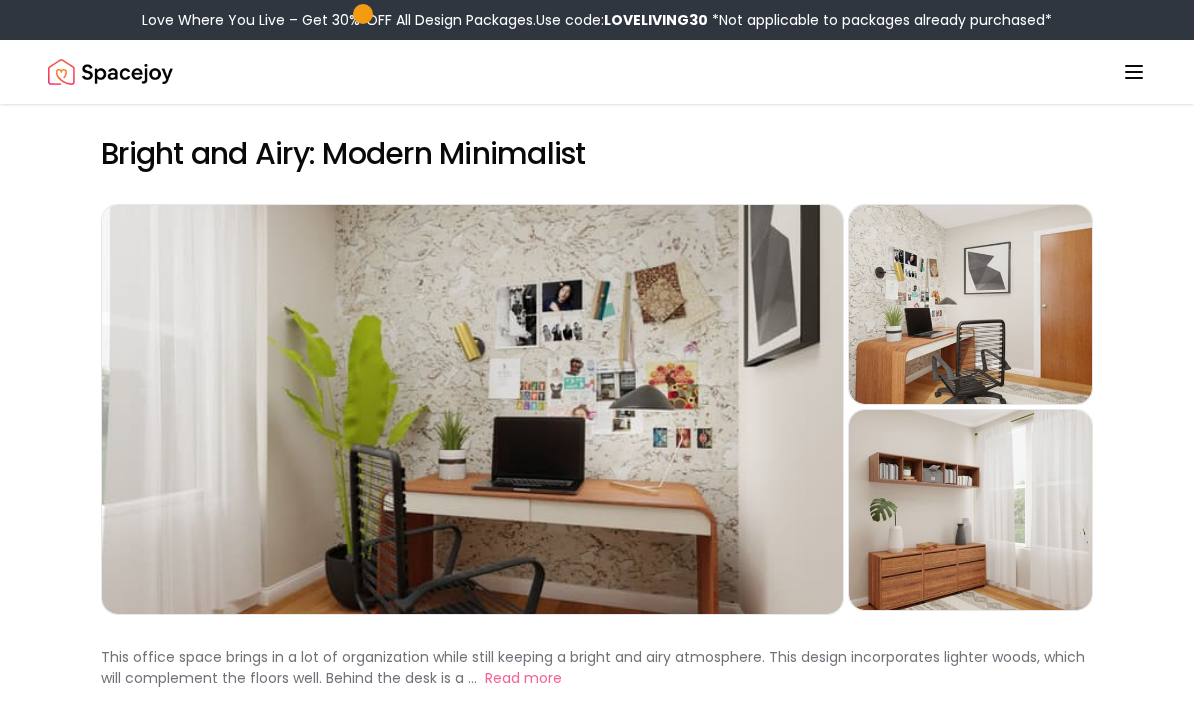 scroll, scrollTop: 0, scrollLeft: 0, axis: both 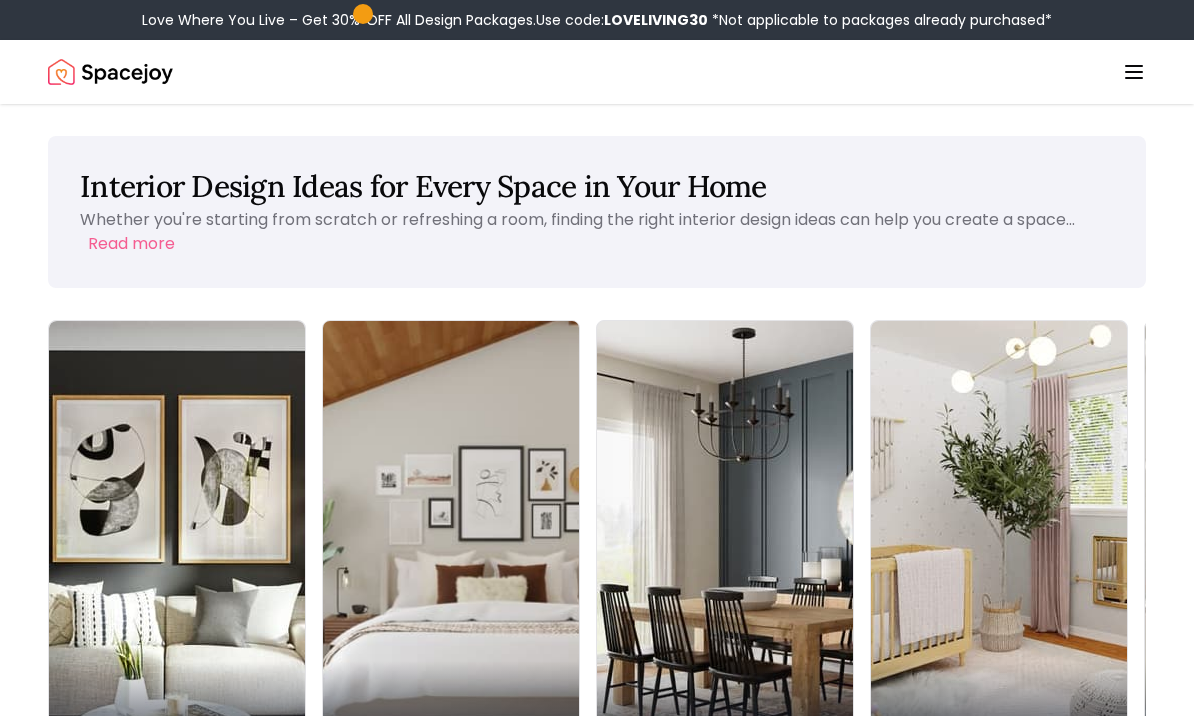 click at bounding box center [451, 547] 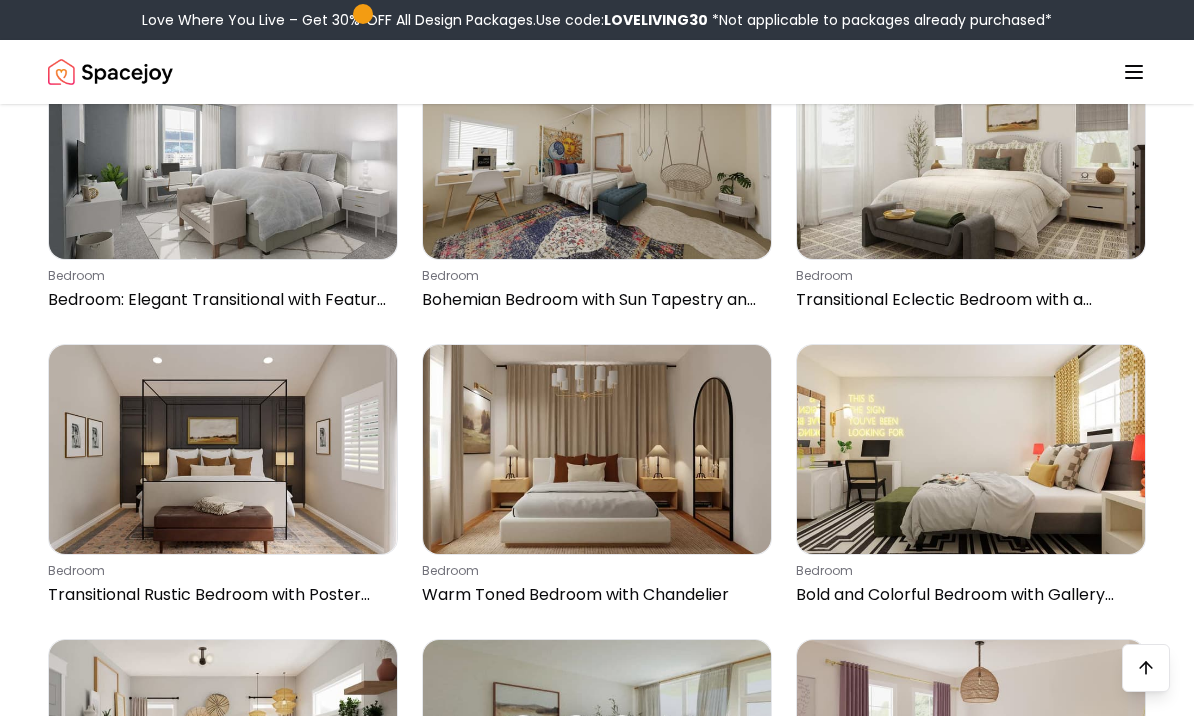 scroll, scrollTop: 4972, scrollLeft: 0, axis: vertical 